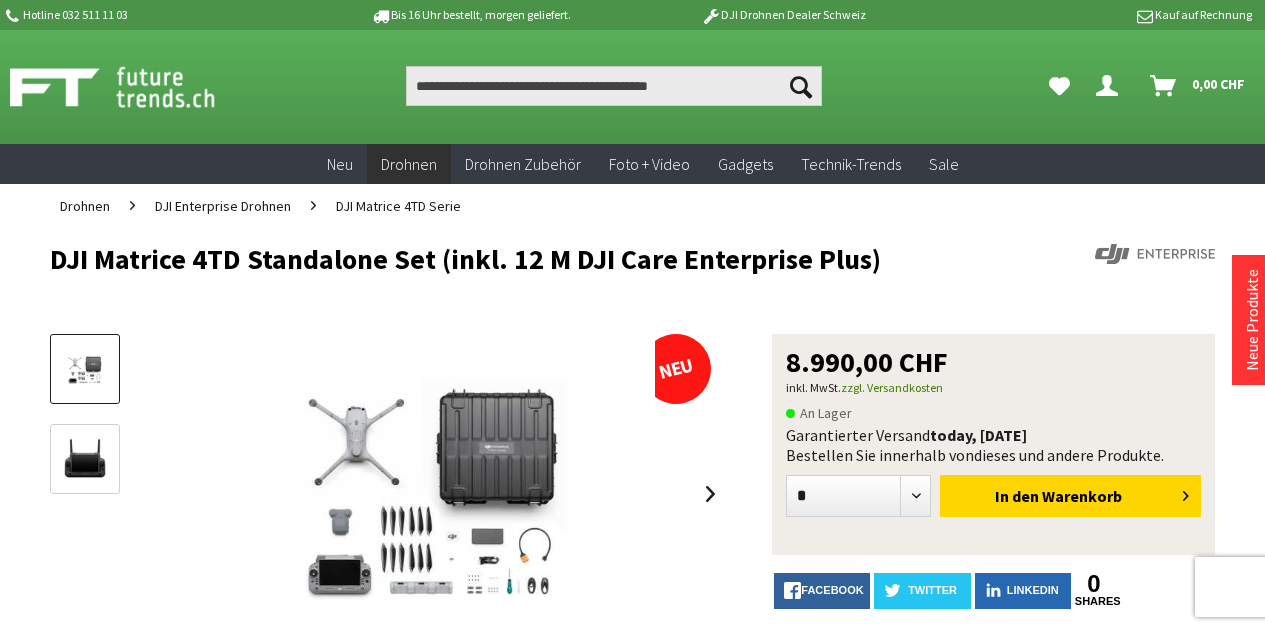 scroll, scrollTop: 0, scrollLeft: 0, axis: both 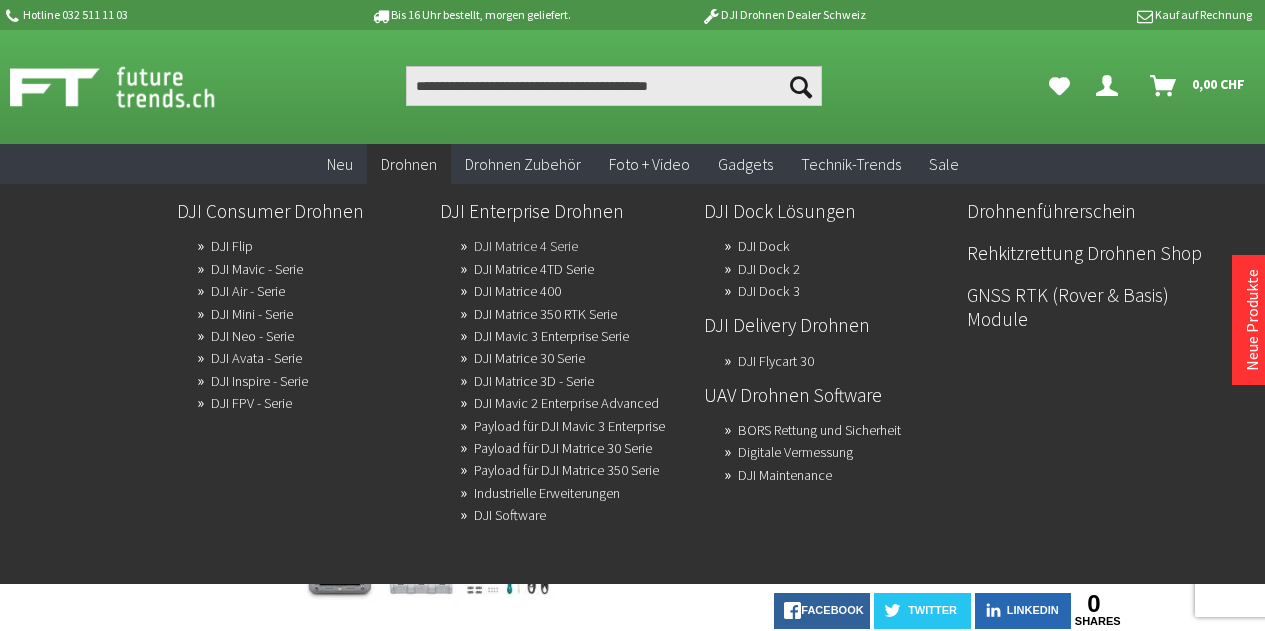 click on "DJI Matrice 4 Serie" at bounding box center [526, 246] 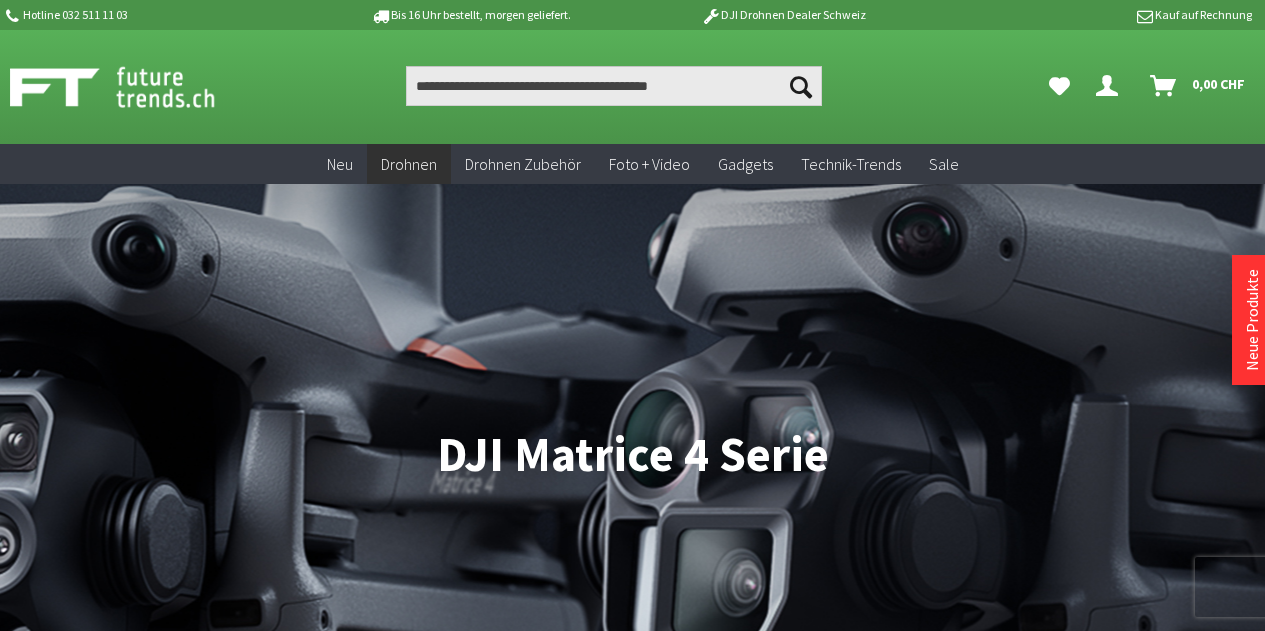 scroll, scrollTop: 0, scrollLeft: 0, axis: both 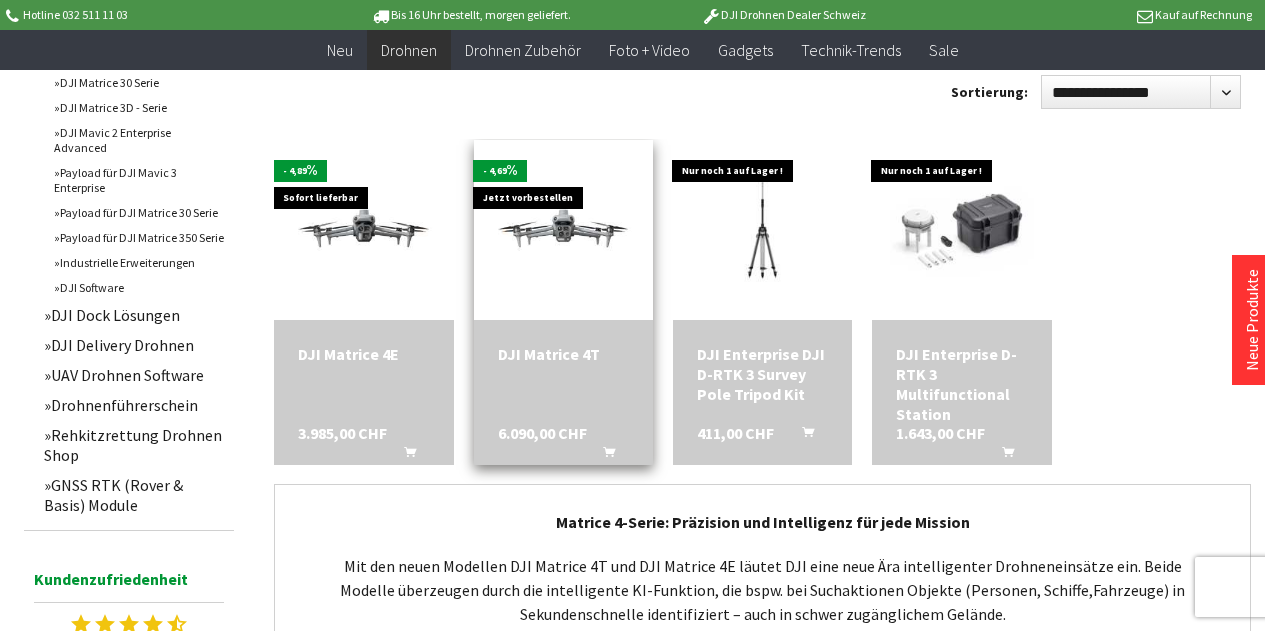click at bounding box center [563, 230] 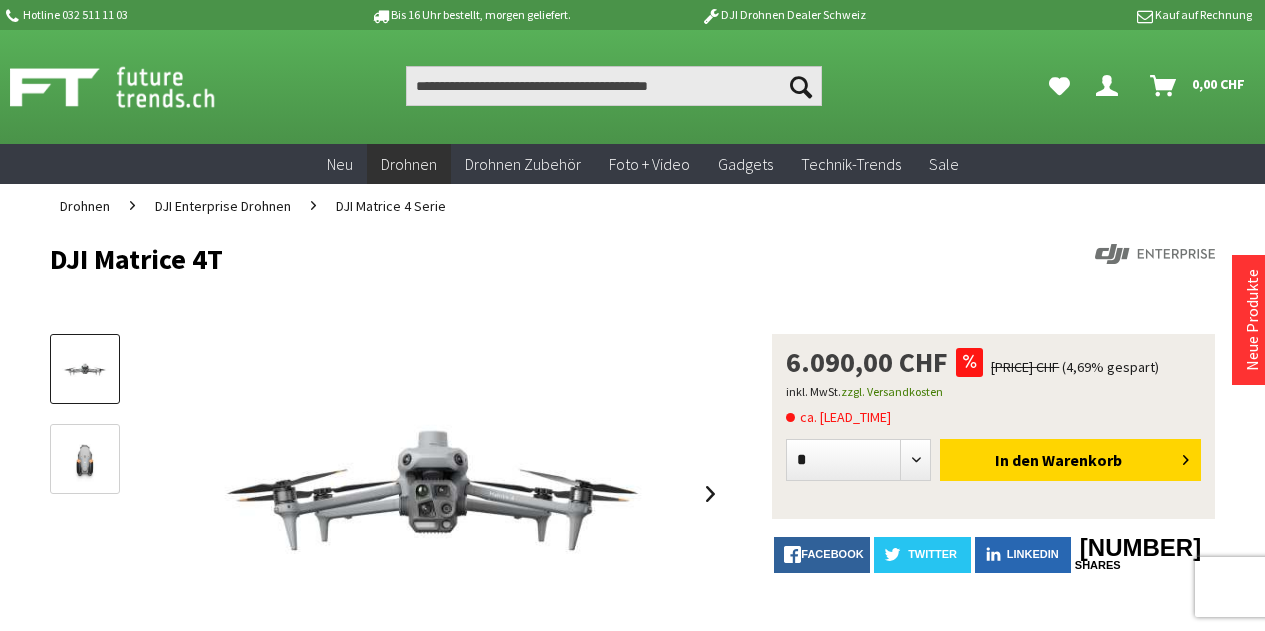 scroll, scrollTop: 0, scrollLeft: 0, axis: both 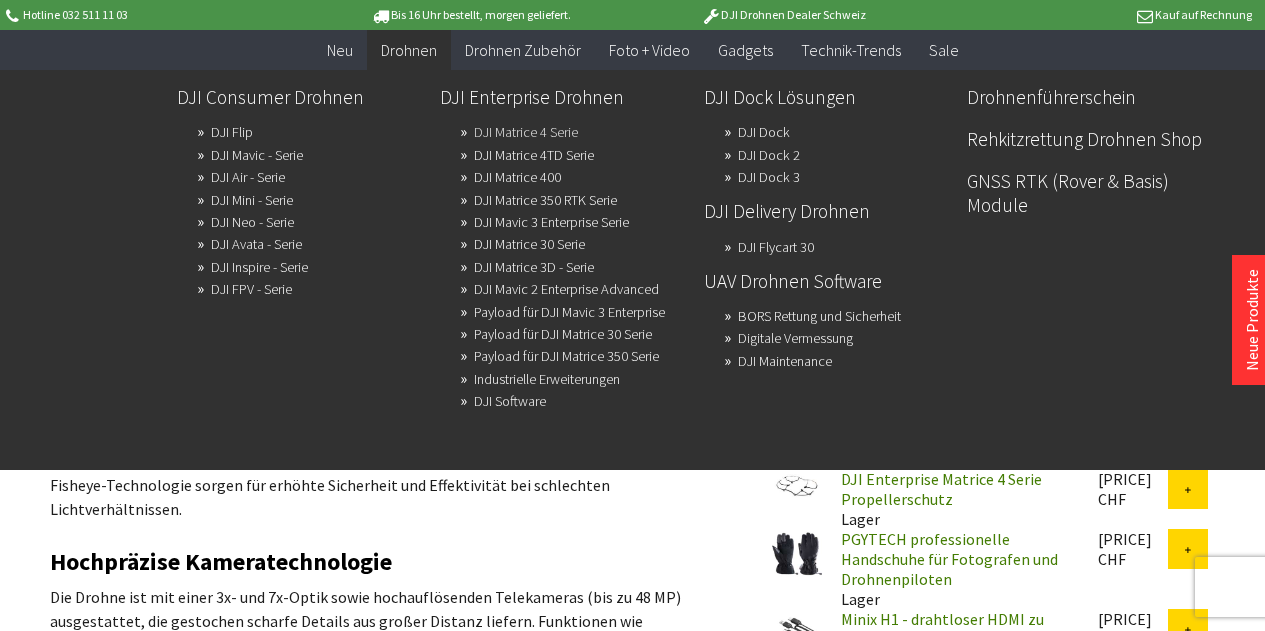 click on "DJI Matrice 4 Serie" at bounding box center [526, 132] 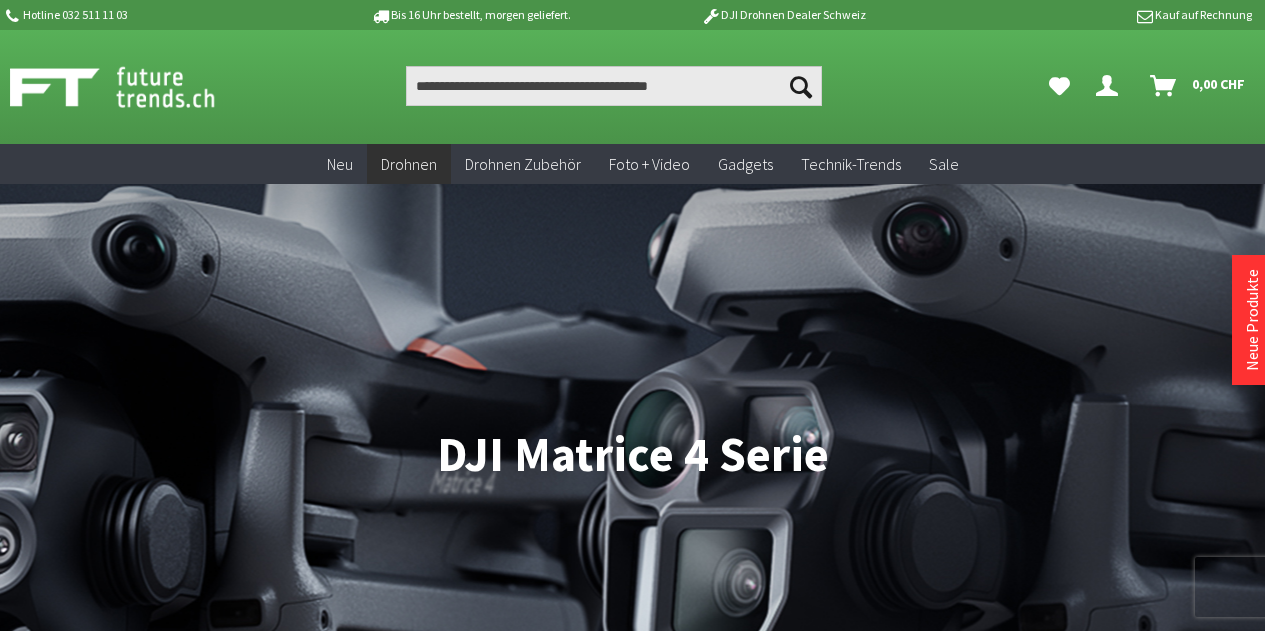 scroll, scrollTop: 0, scrollLeft: 0, axis: both 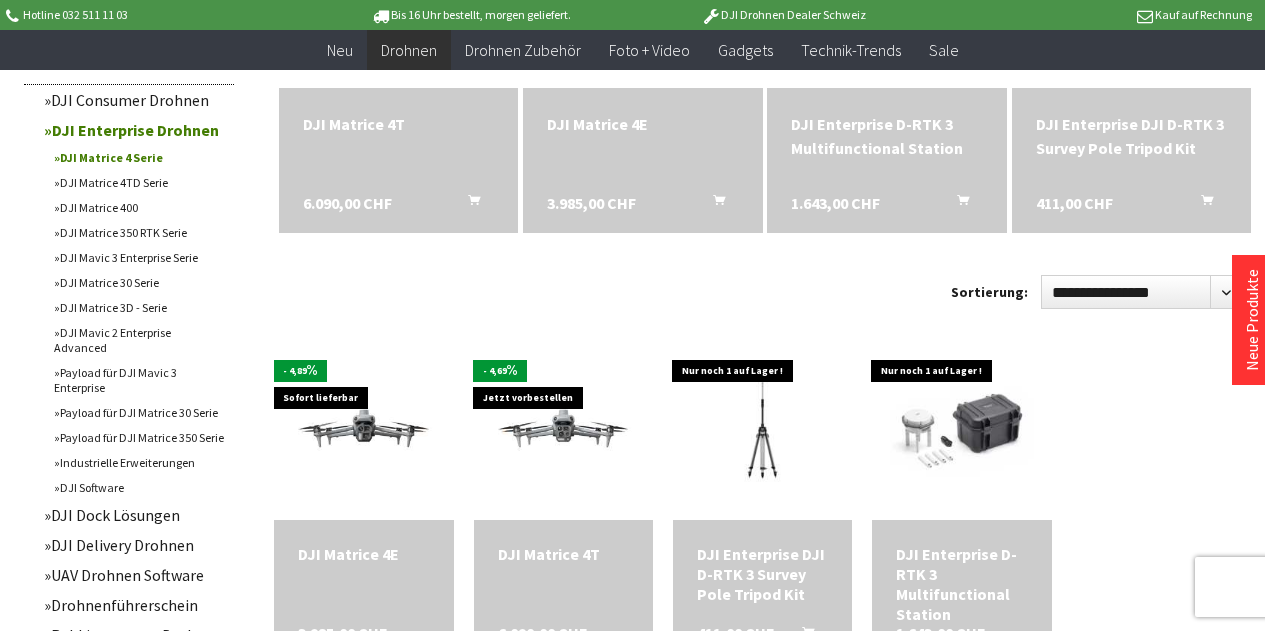 click on "Industrielle Erweiterungen" at bounding box center [139, 462] 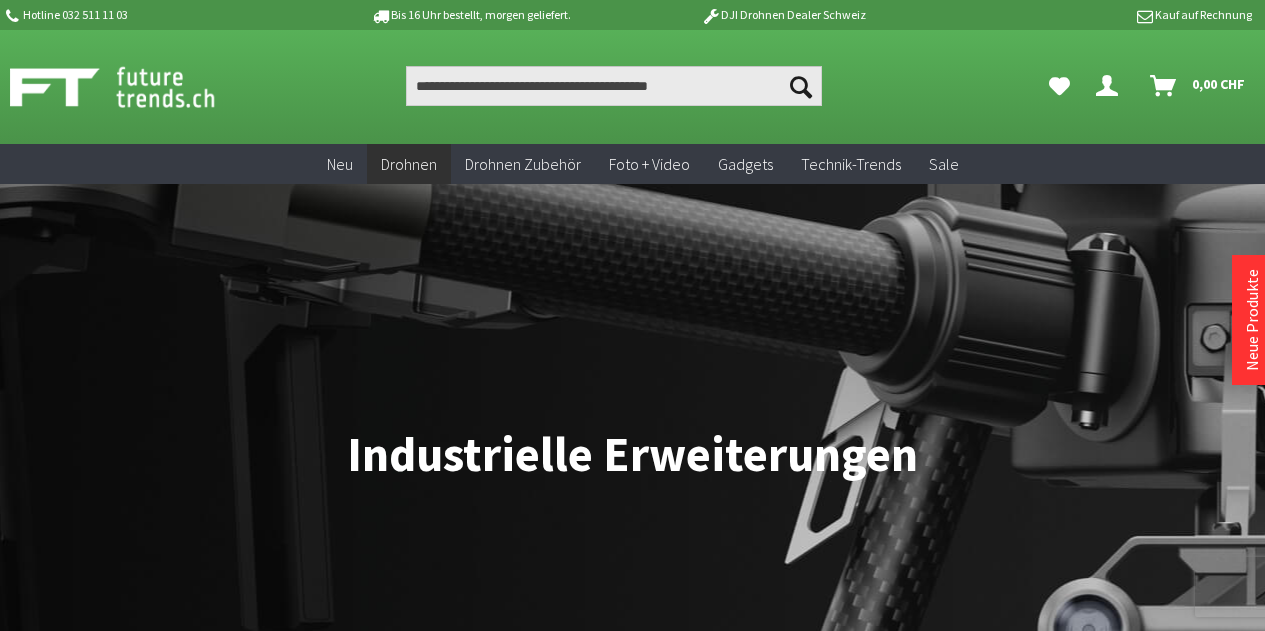 scroll, scrollTop: 0, scrollLeft: 0, axis: both 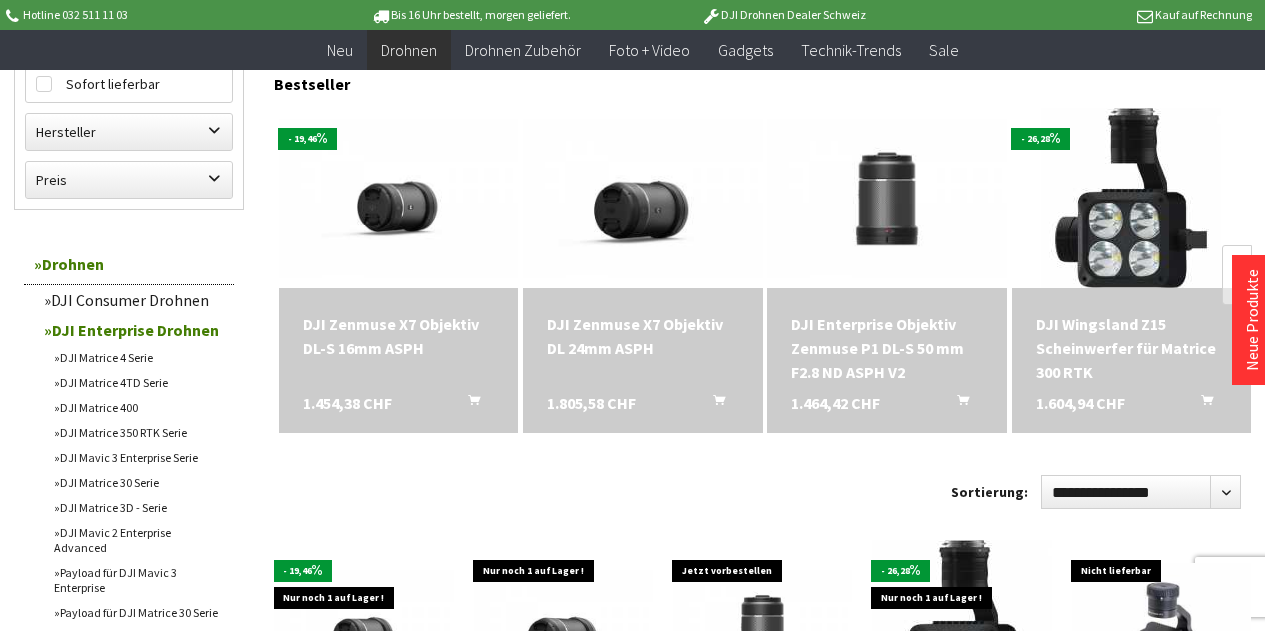 click on "DJI Matrice 4 Serie" at bounding box center (139, 357) 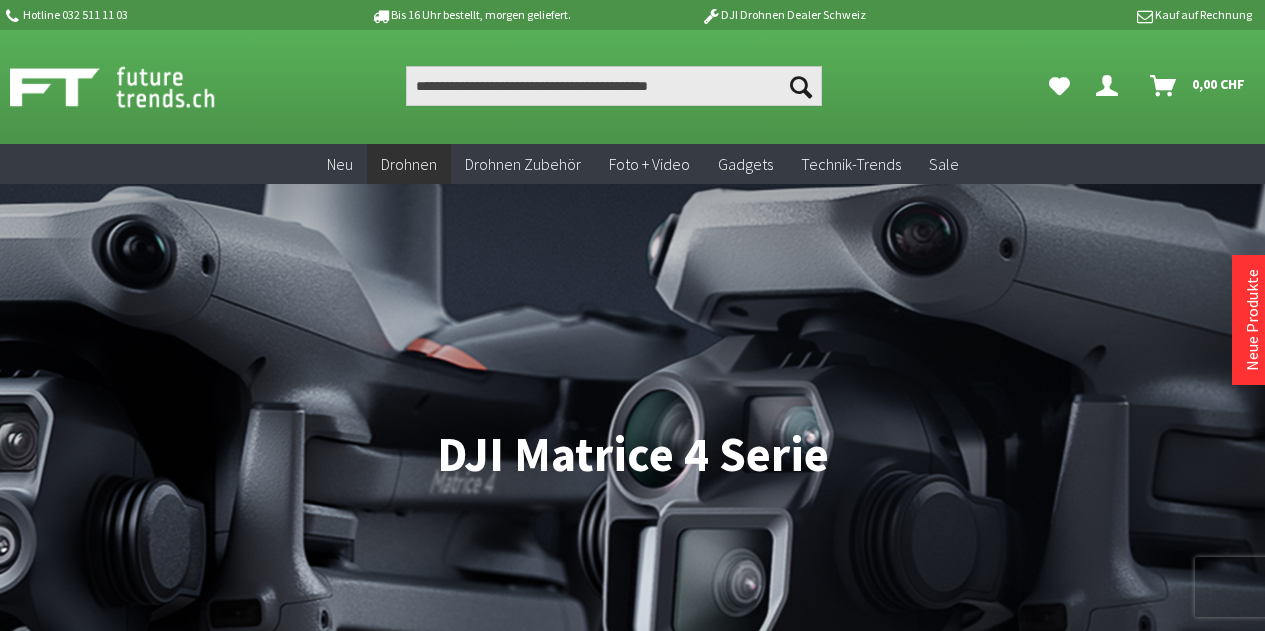 scroll, scrollTop: 0, scrollLeft: 0, axis: both 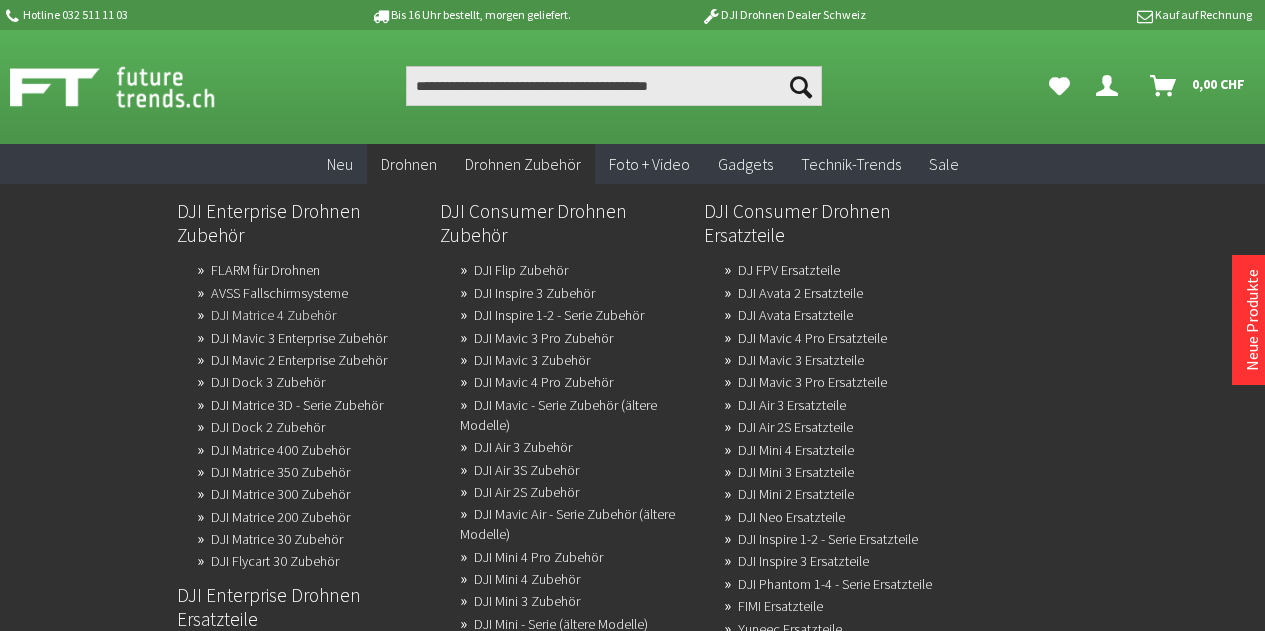 click on "DJI Matrice 4 Zubehör" at bounding box center [273, 315] 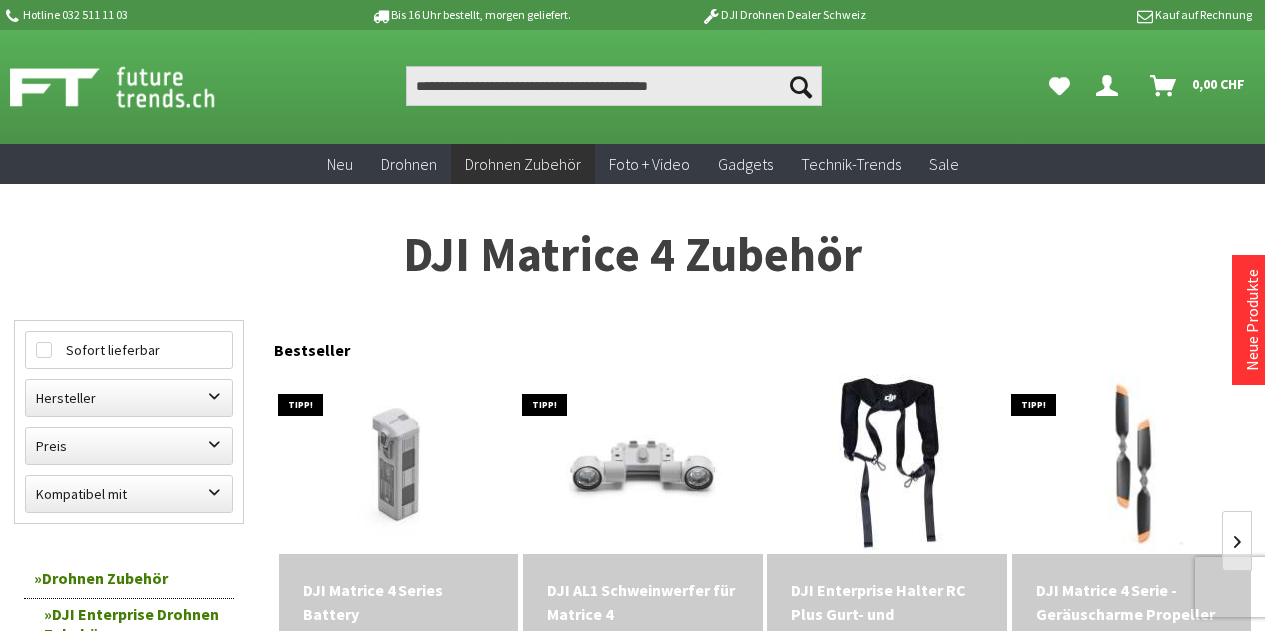 scroll, scrollTop: 0, scrollLeft: 0, axis: both 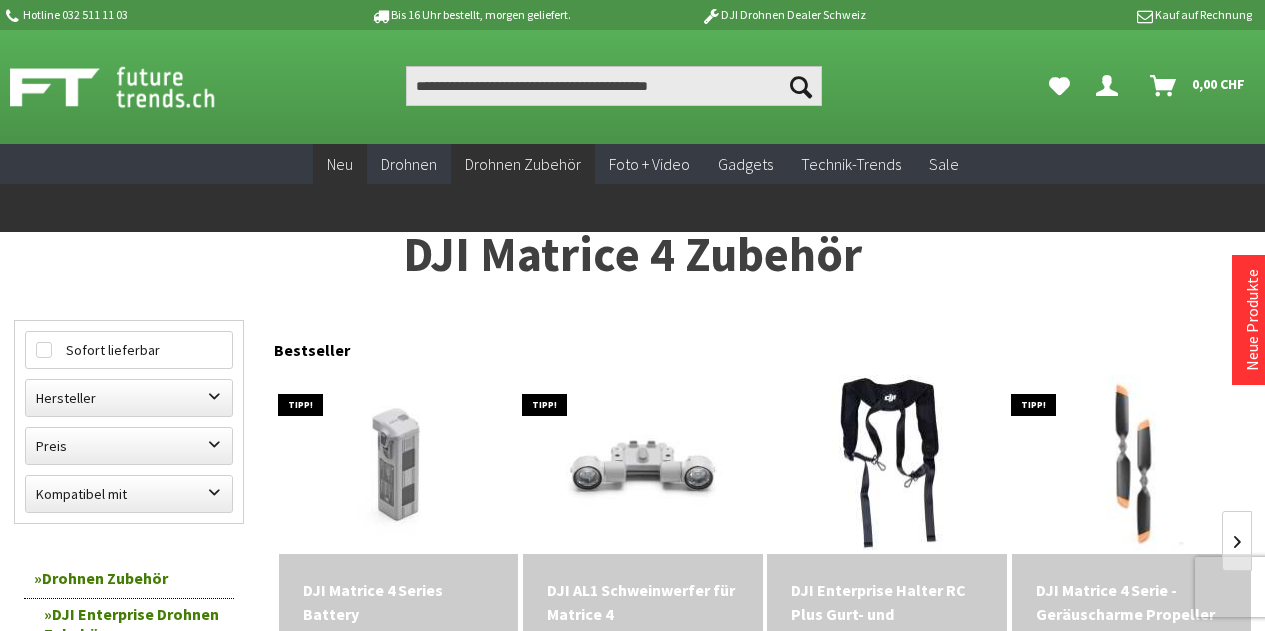 click on "Neu" at bounding box center [340, 164] 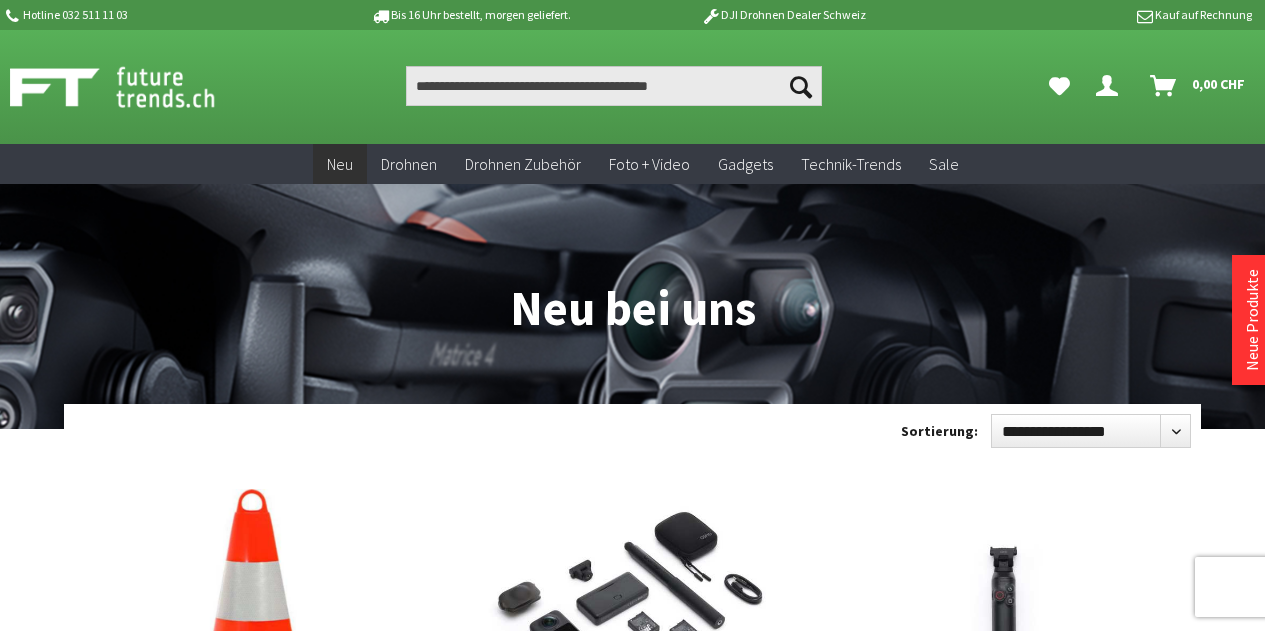 scroll, scrollTop: 0, scrollLeft: 0, axis: both 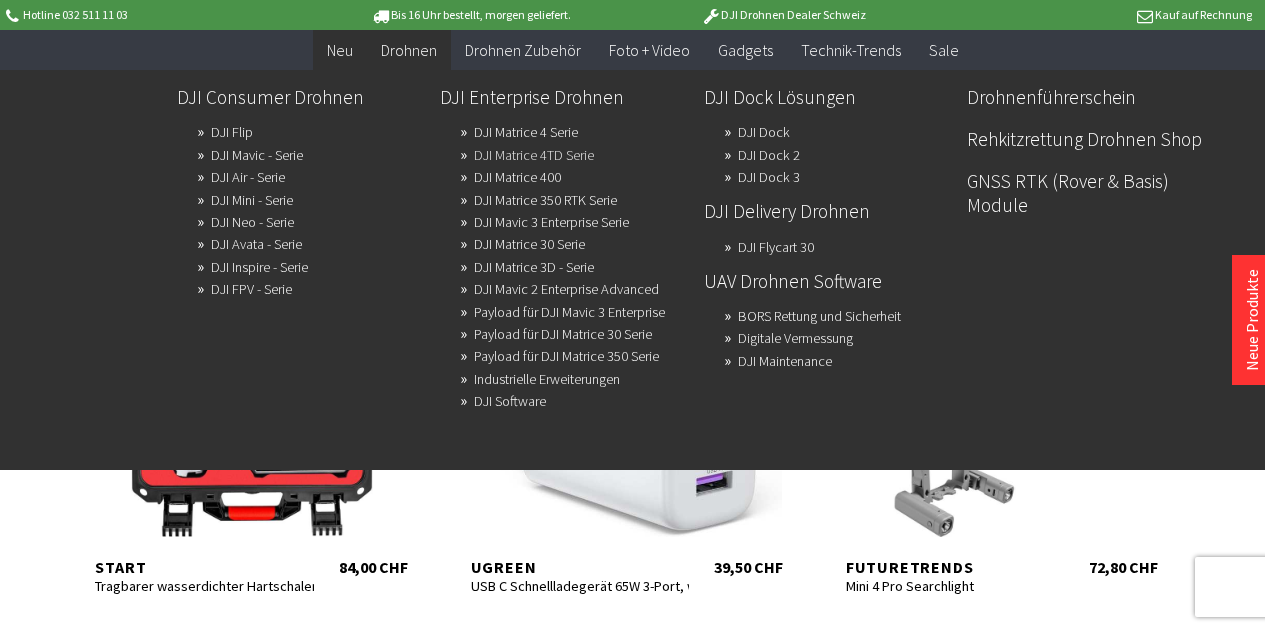 click on "DJI Matrice 4TD Serie" at bounding box center (534, 155) 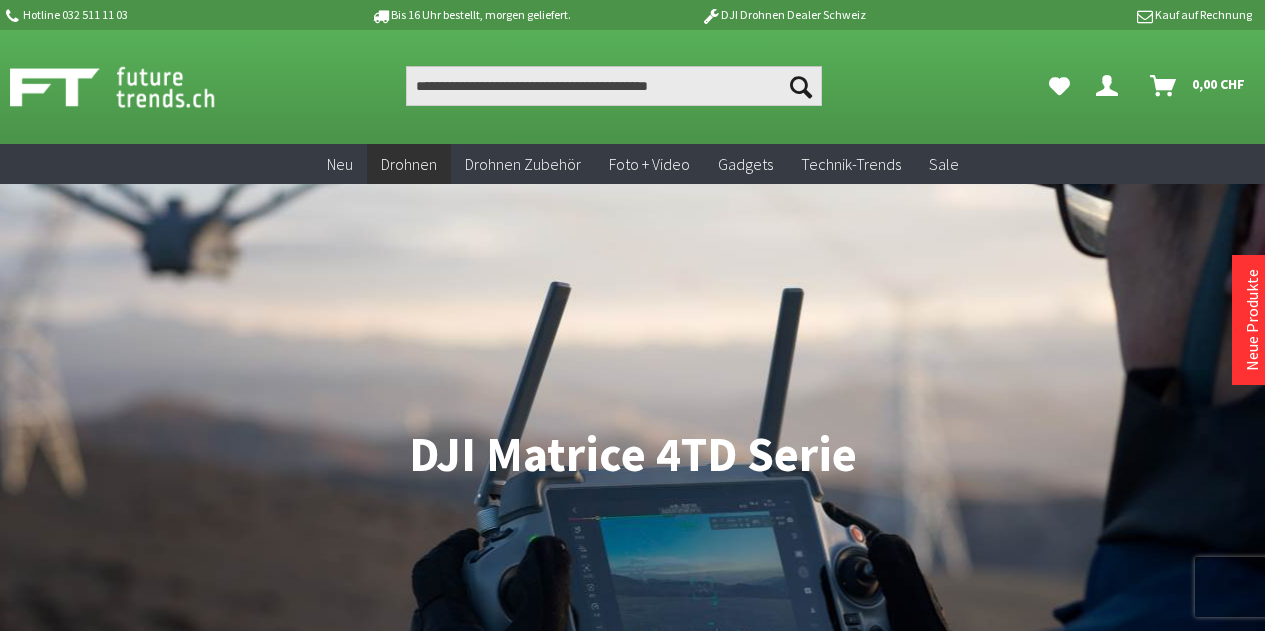 scroll, scrollTop: 0, scrollLeft: 0, axis: both 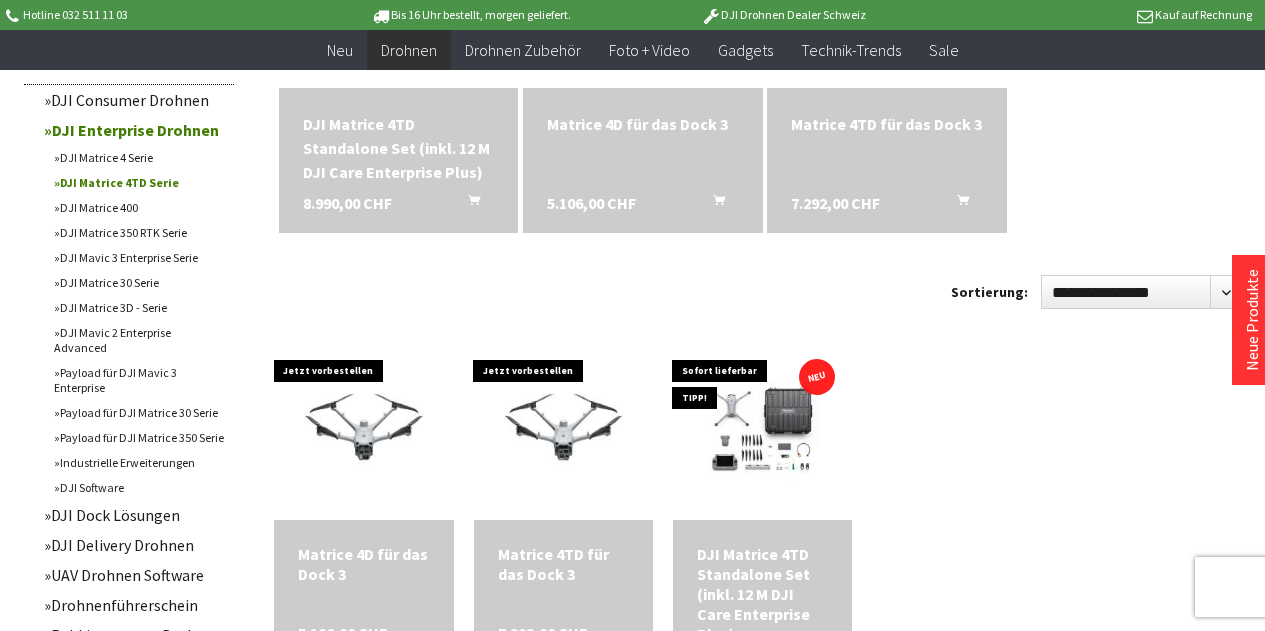 click on "DJI Matrice 4 Serie" at bounding box center [139, 157] 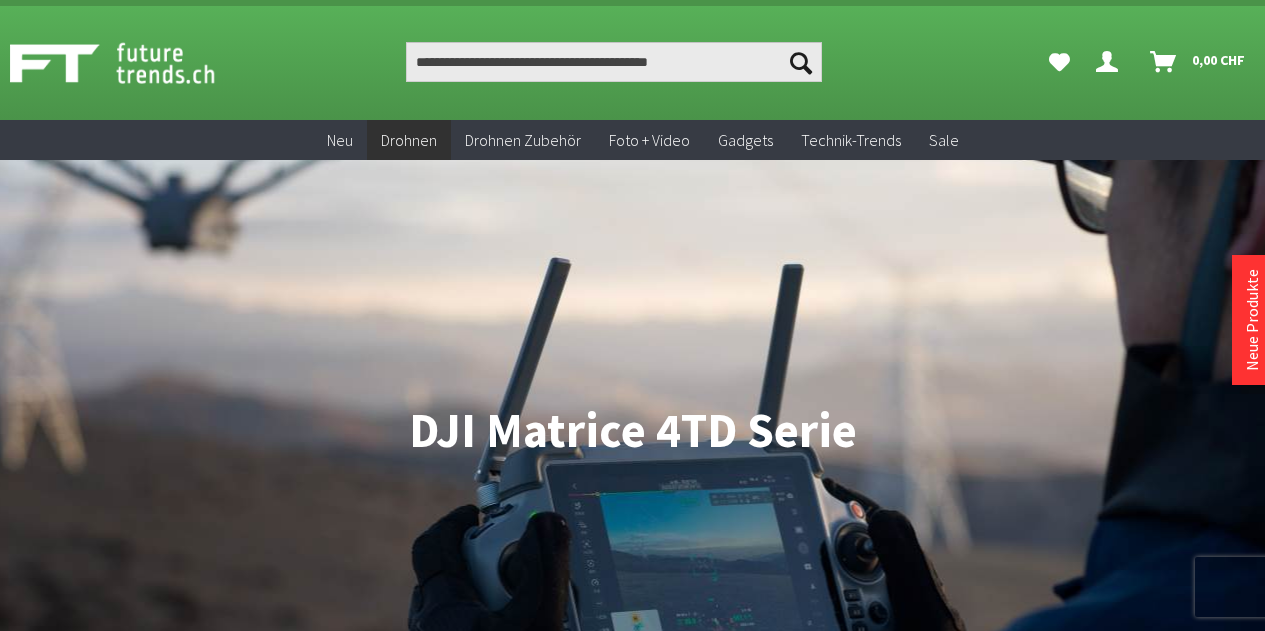 scroll, scrollTop: 0, scrollLeft: 0, axis: both 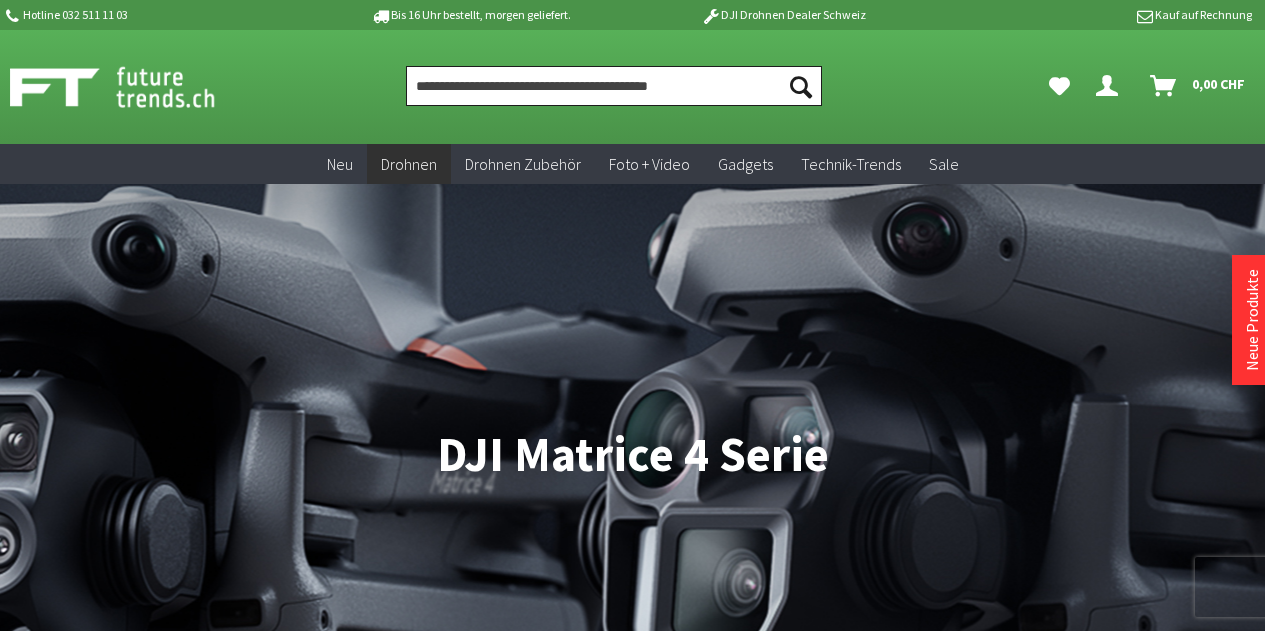 click at bounding box center [614, 86] 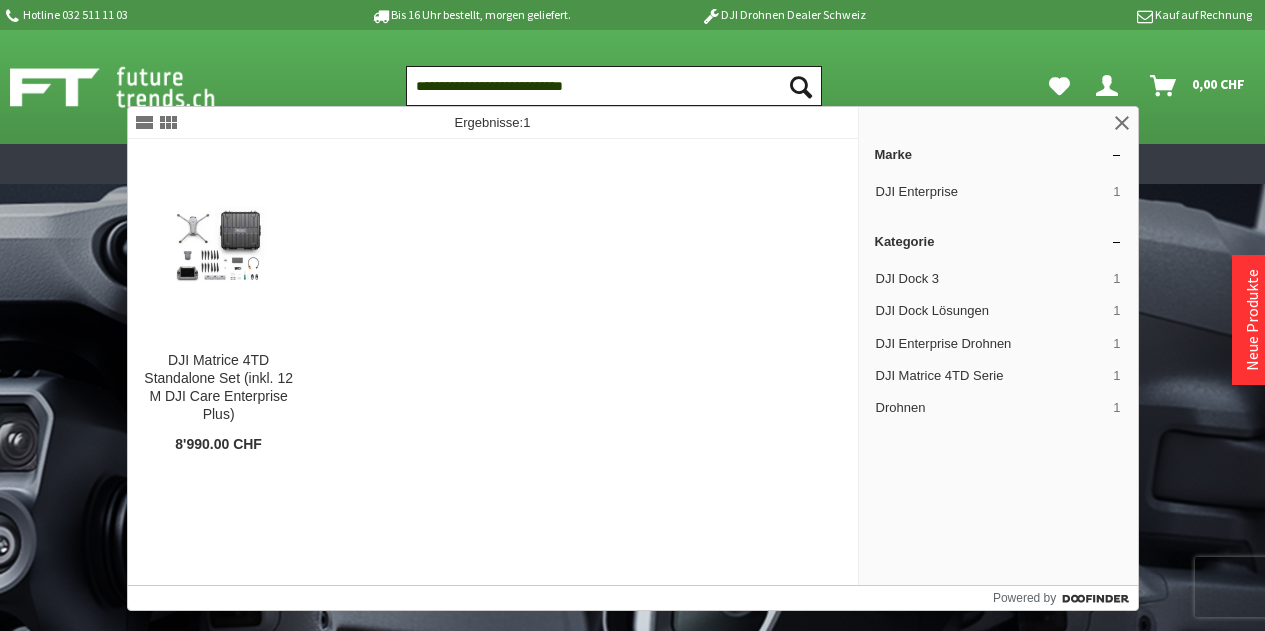 type on "**********" 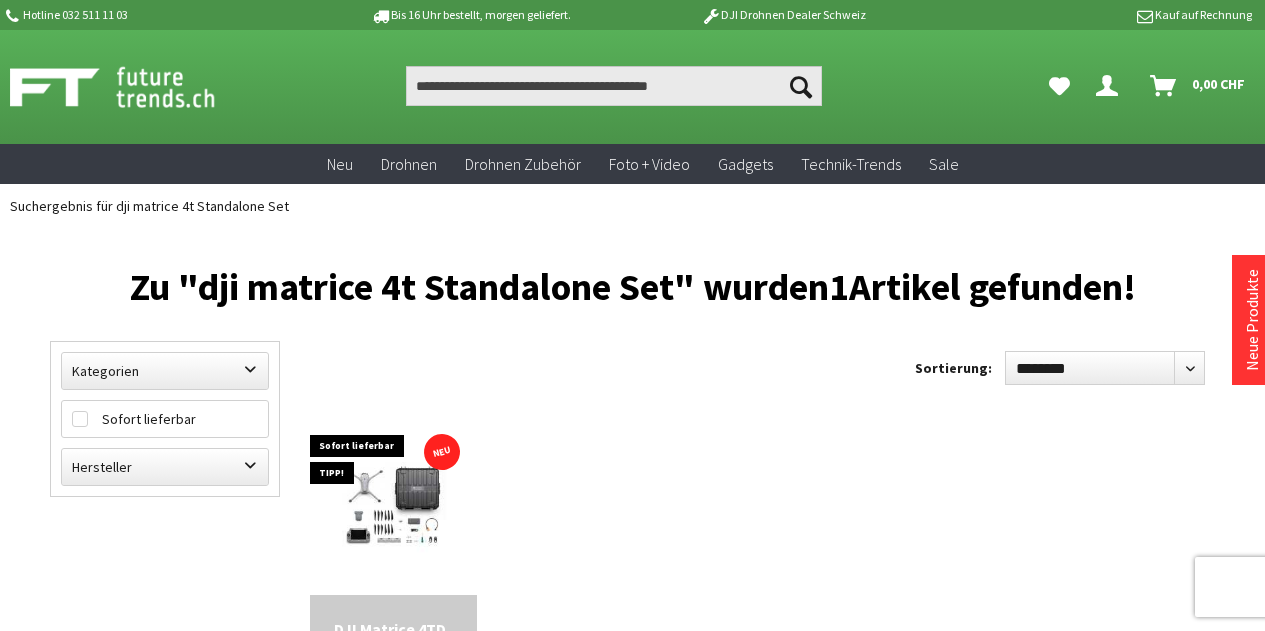 scroll, scrollTop: 0, scrollLeft: 0, axis: both 